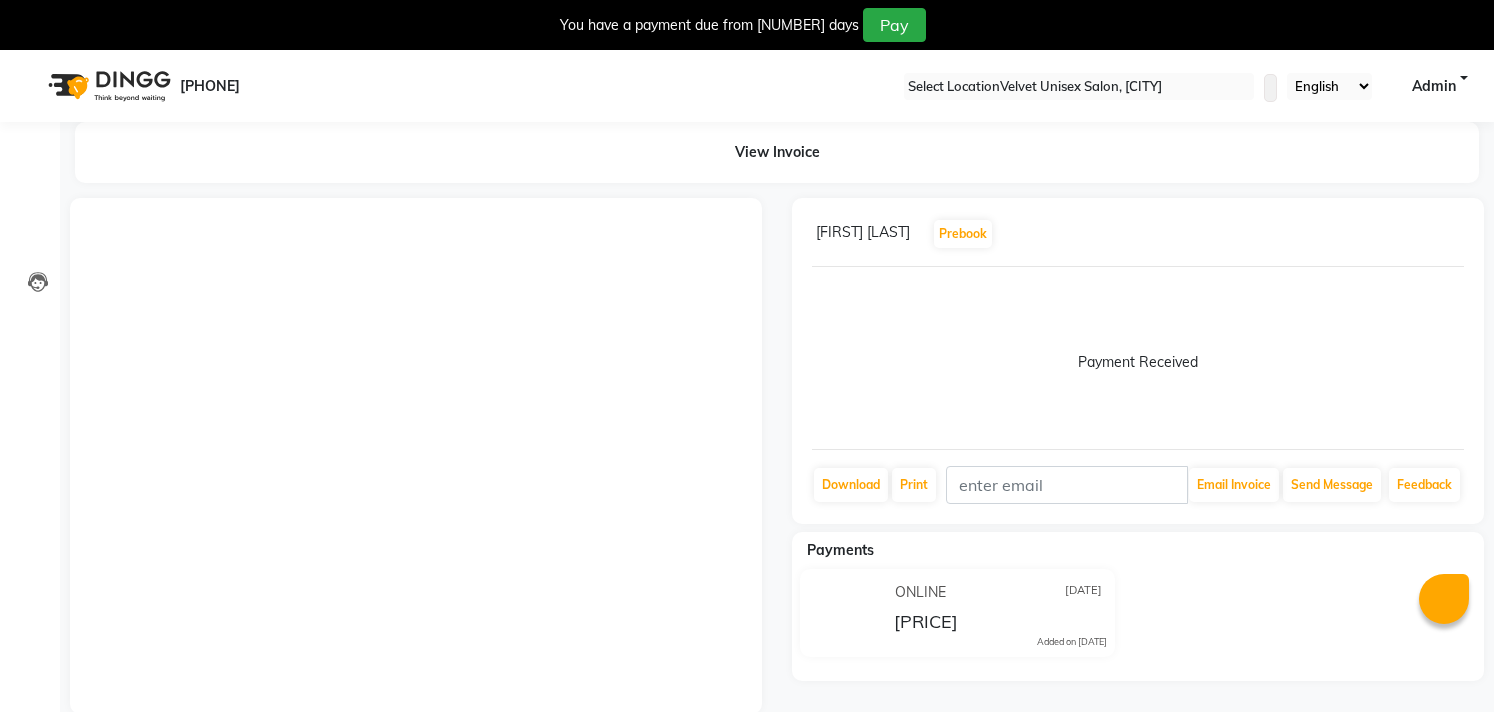 scroll, scrollTop: 50, scrollLeft: 0, axis: vertical 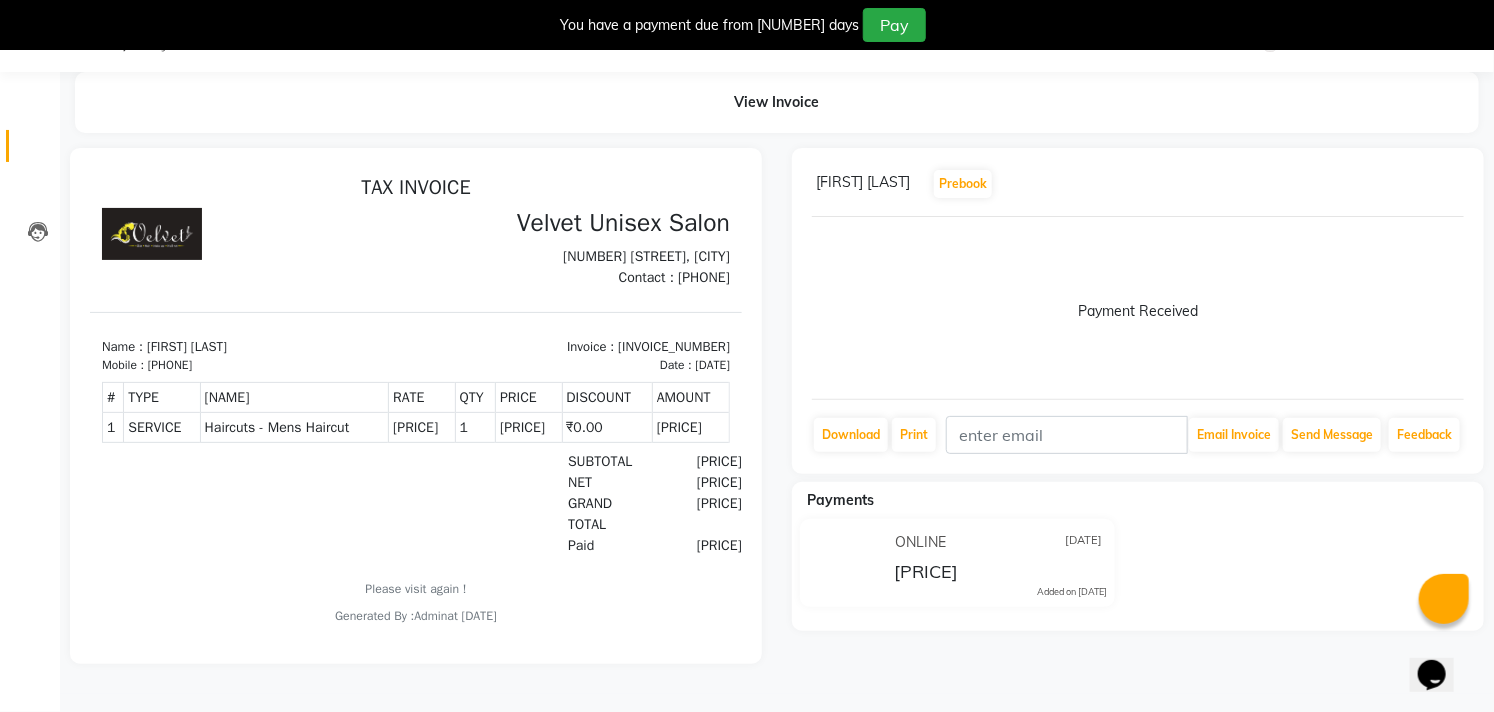 click at bounding box center (38, 151) 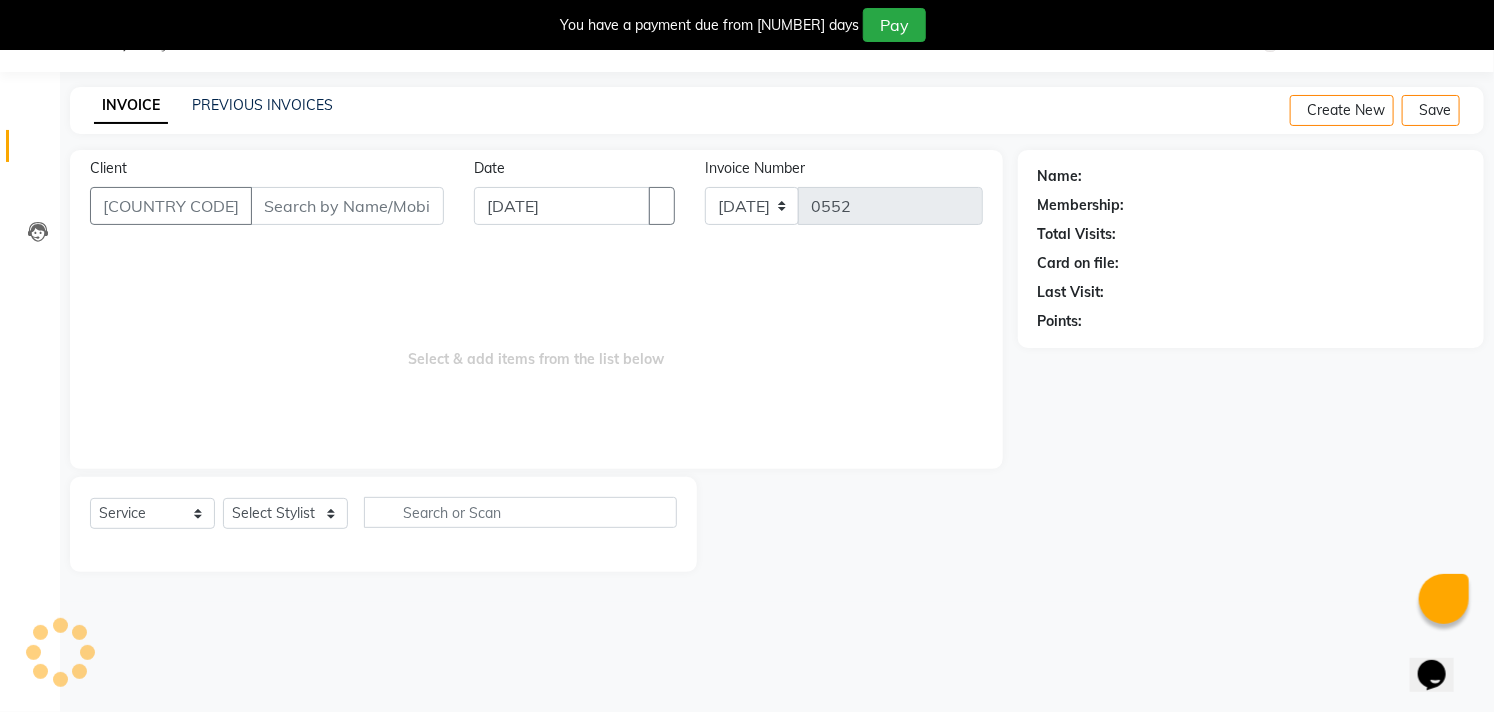 click on "Client" at bounding box center [347, 206] 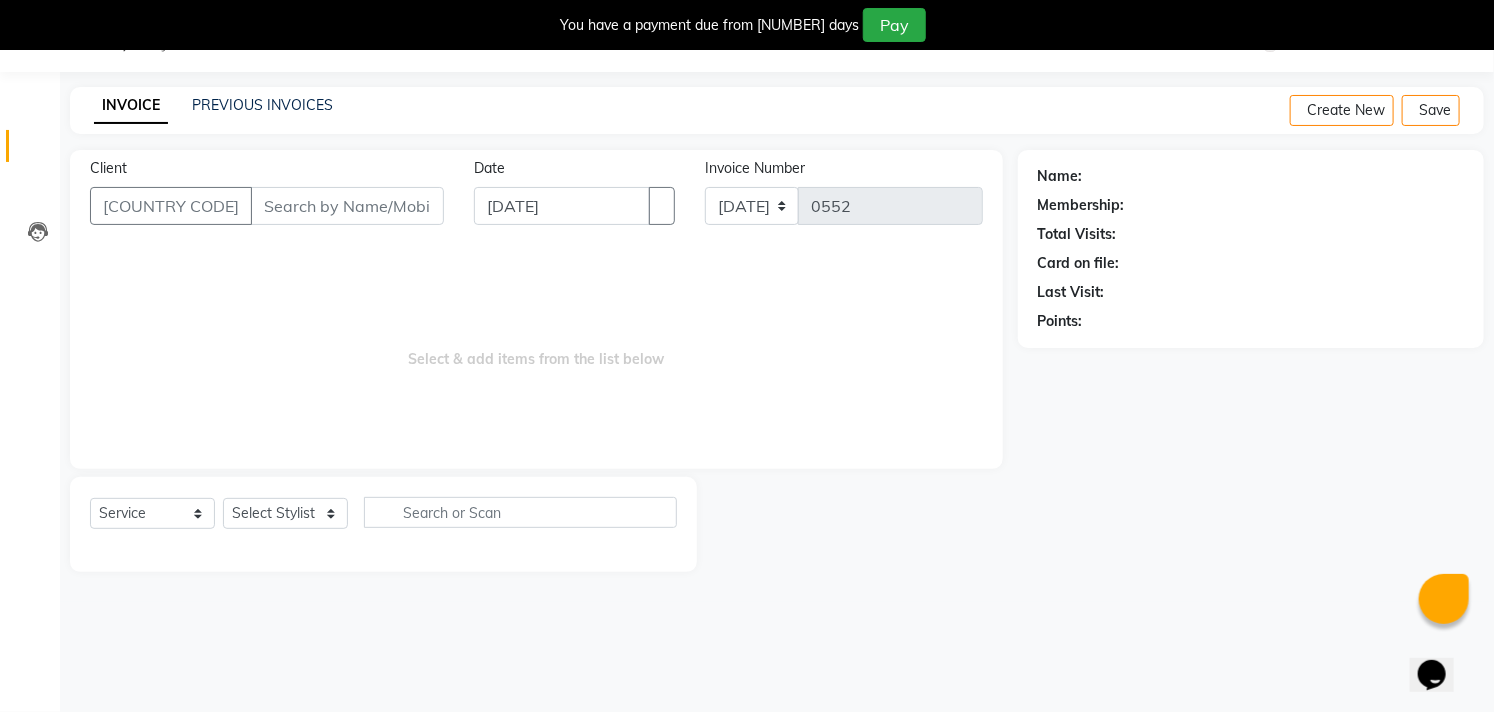 click on "Client" at bounding box center [347, 206] 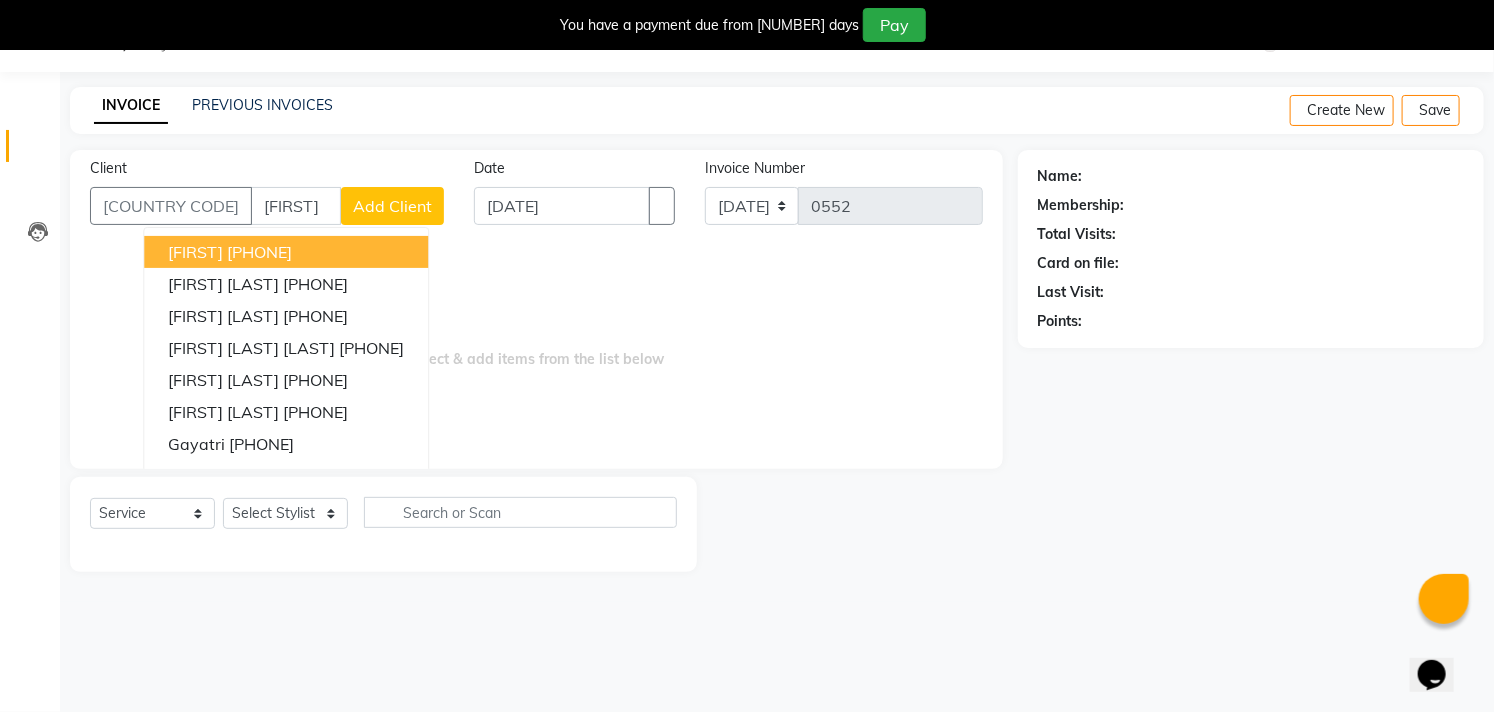 click on "[FIRST]" at bounding box center (296, 206) 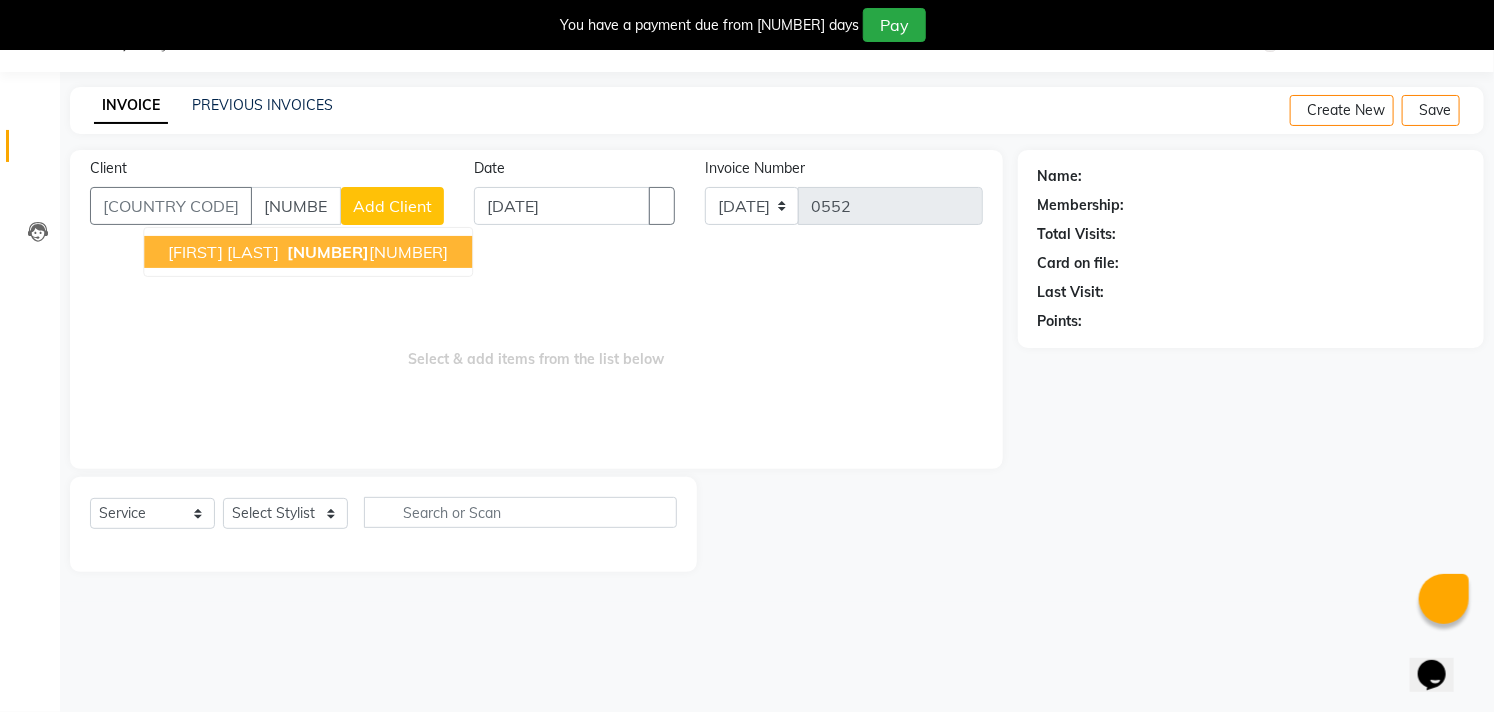 click on "[FIRST] [LAST] [NUMBER]" at bounding box center [308, 252] 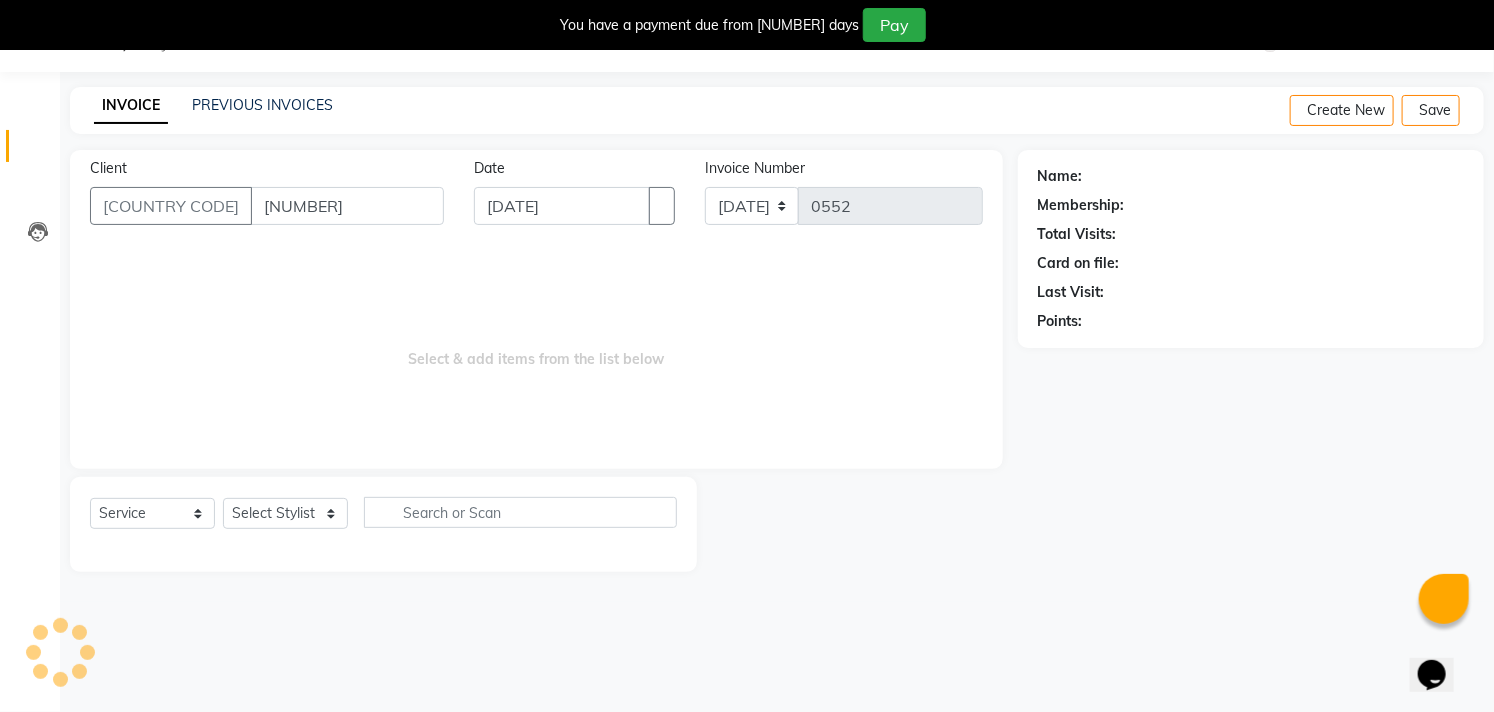 type on "[NUMBER]" 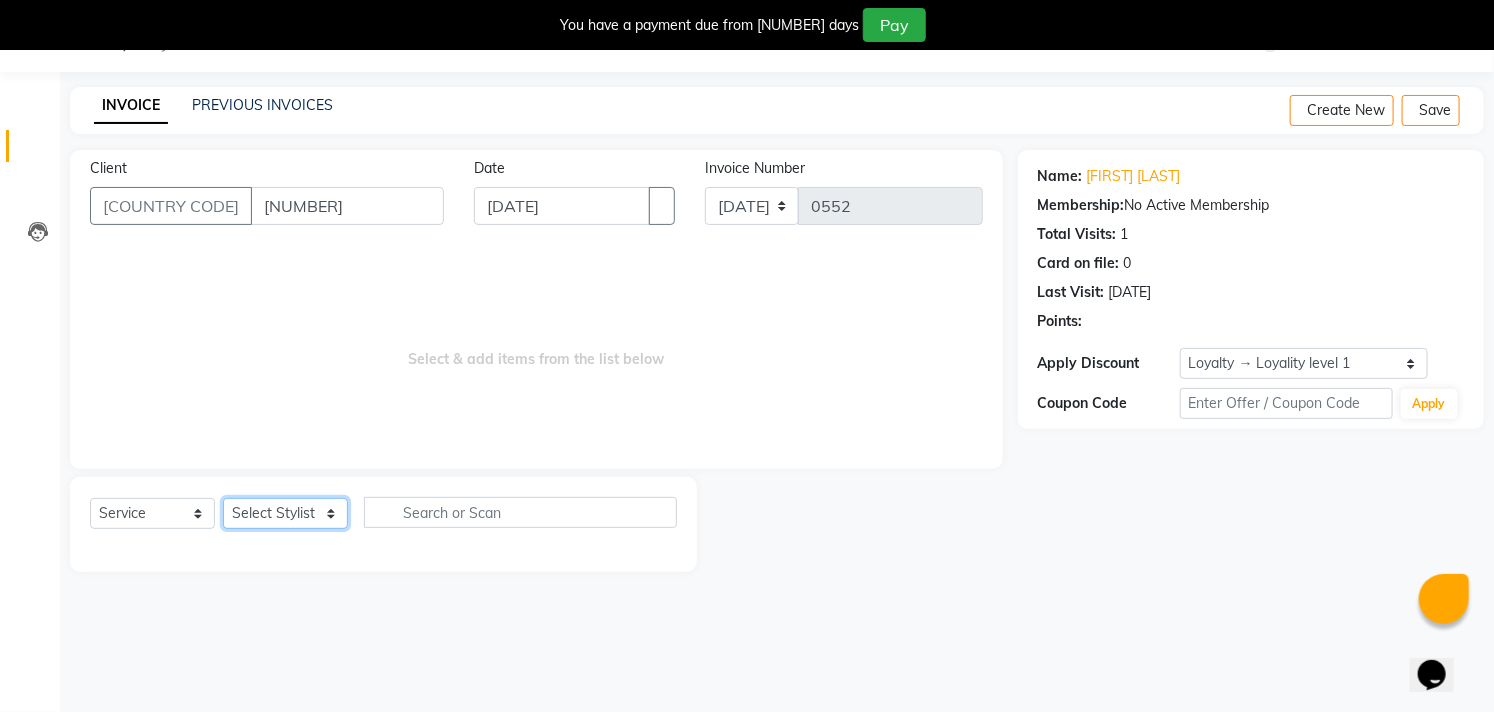 click on "Select Stylist [FIRST] [LAST] [FIRST] [LAST] [FIRST] [LAST] [FIRST] [LAST] [FIRST] [LAST]" at bounding box center [285, 513] 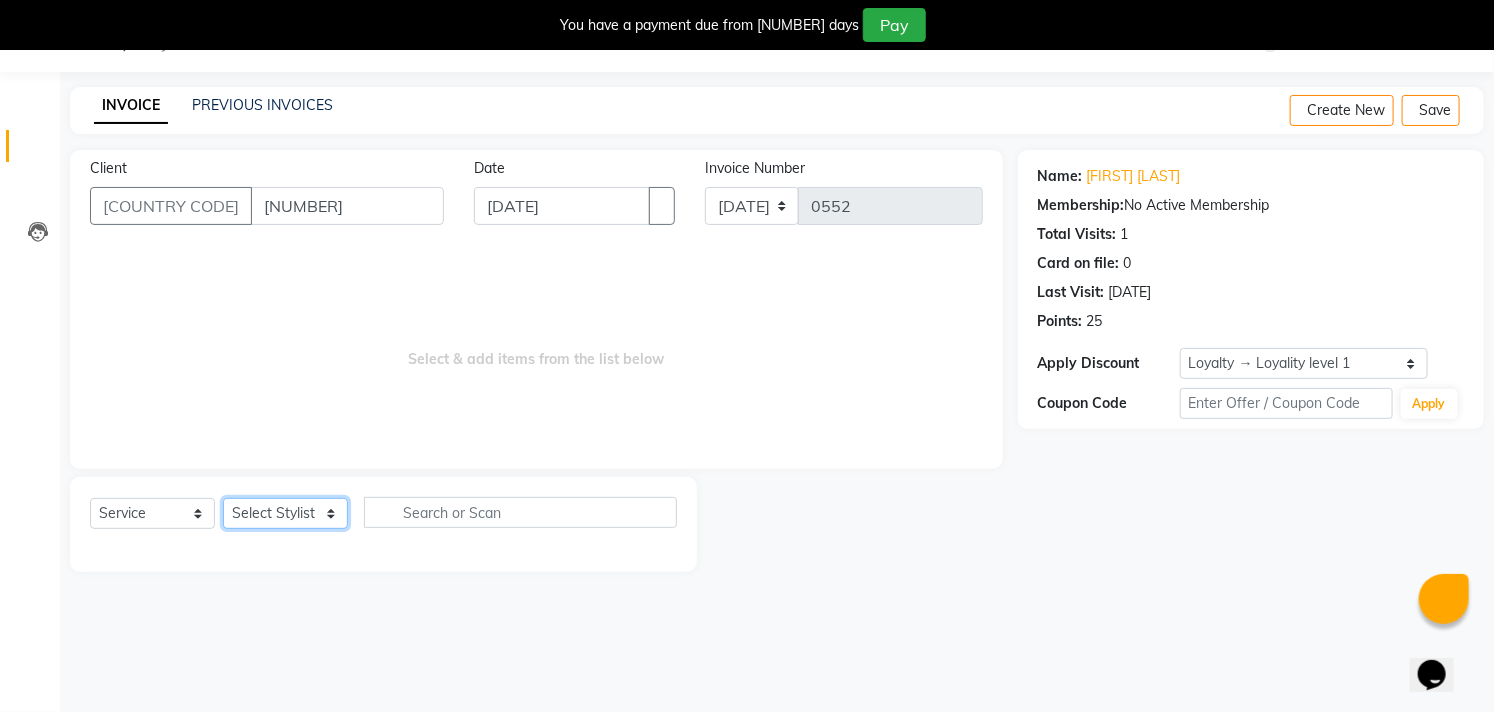 select on "35742" 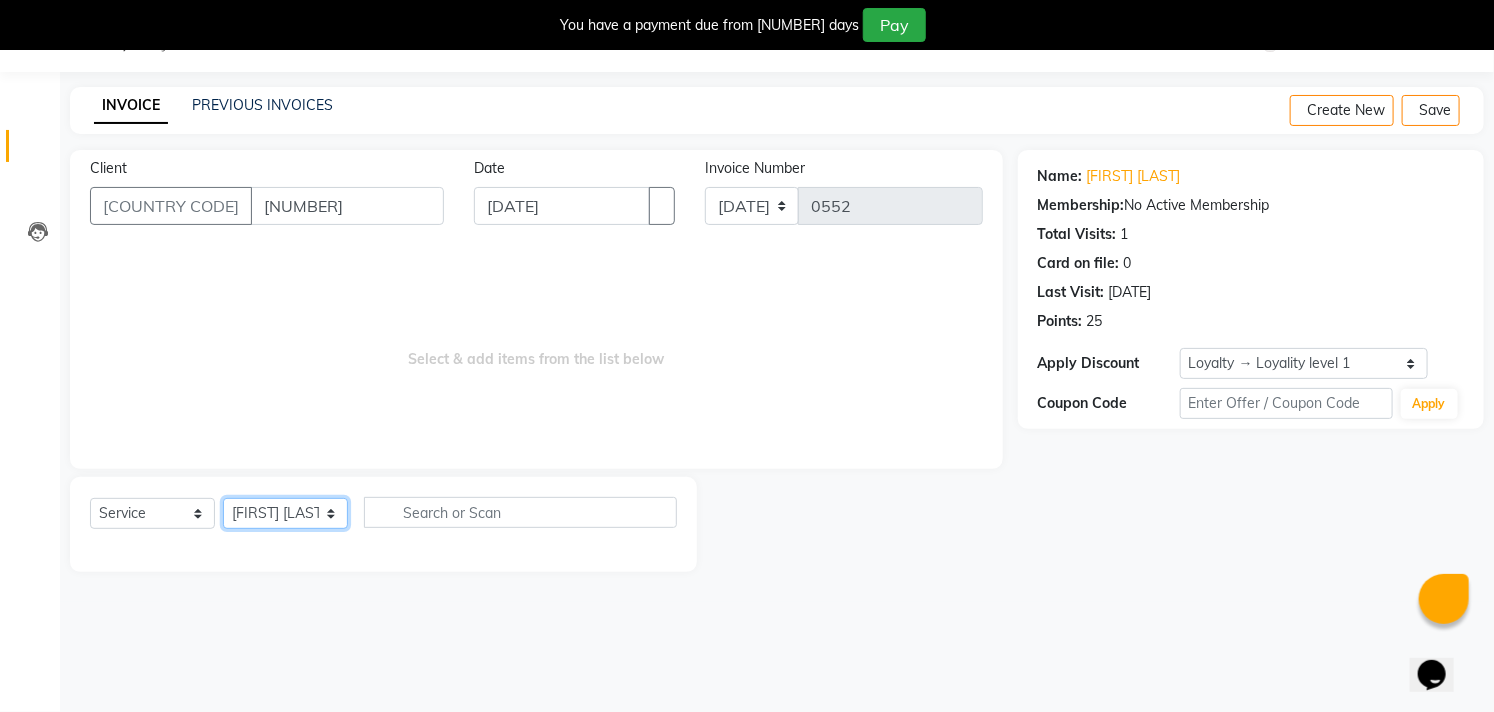 click on "Select Stylist [FIRST] [LAST] [FIRST] [LAST] [FIRST] [LAST] [FIRST] [LAST] [FIRST] [LAST]" at bounding box center (285, 513) 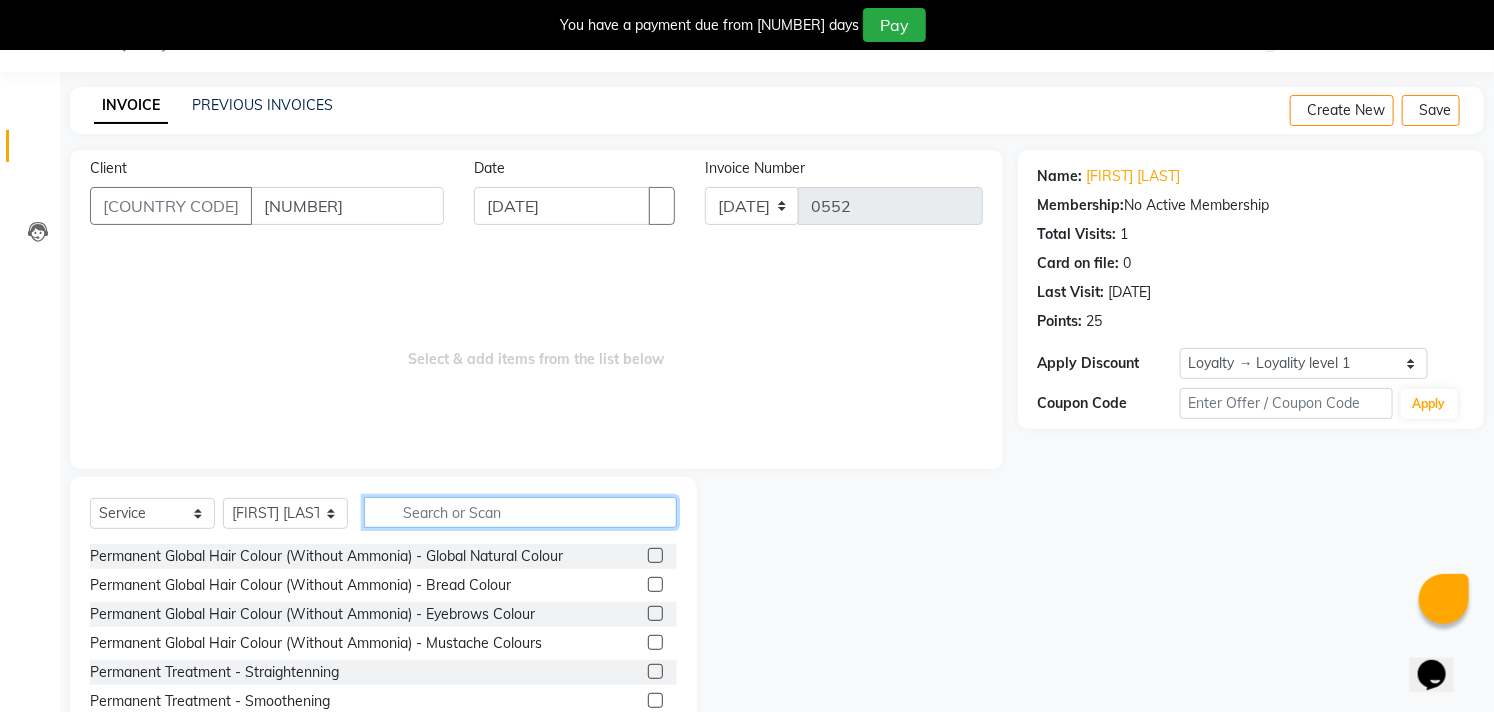 click at bounding box center [520, 512] 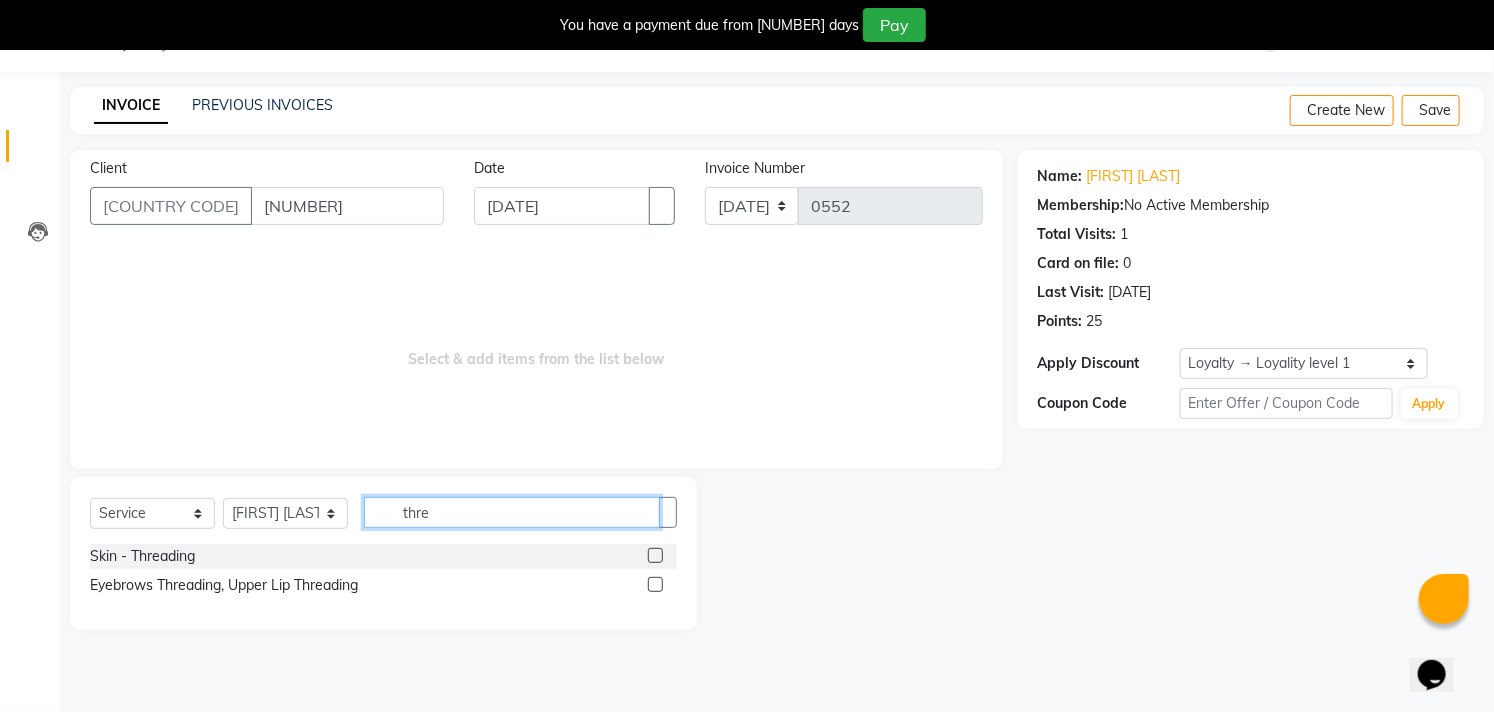 type on "thre" 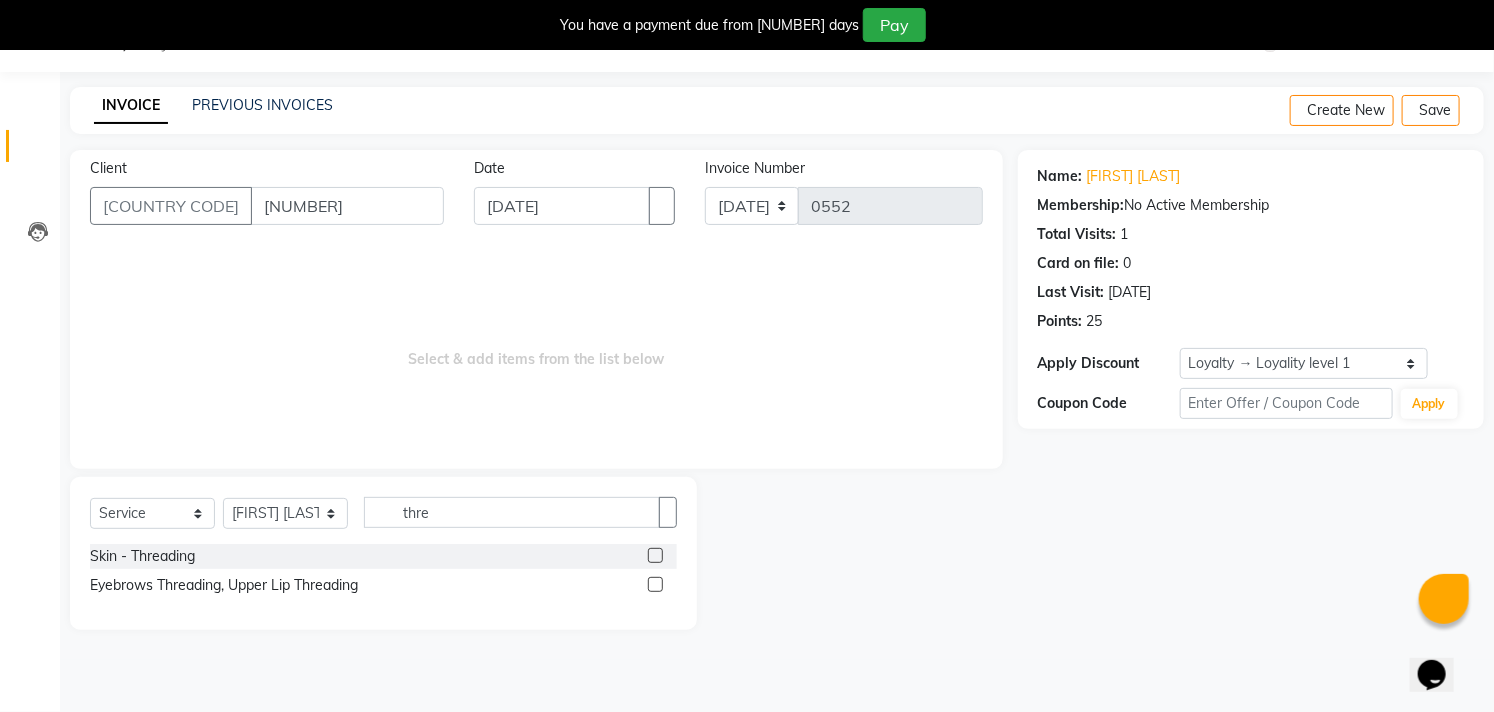 click at bounding box center (655, 555) 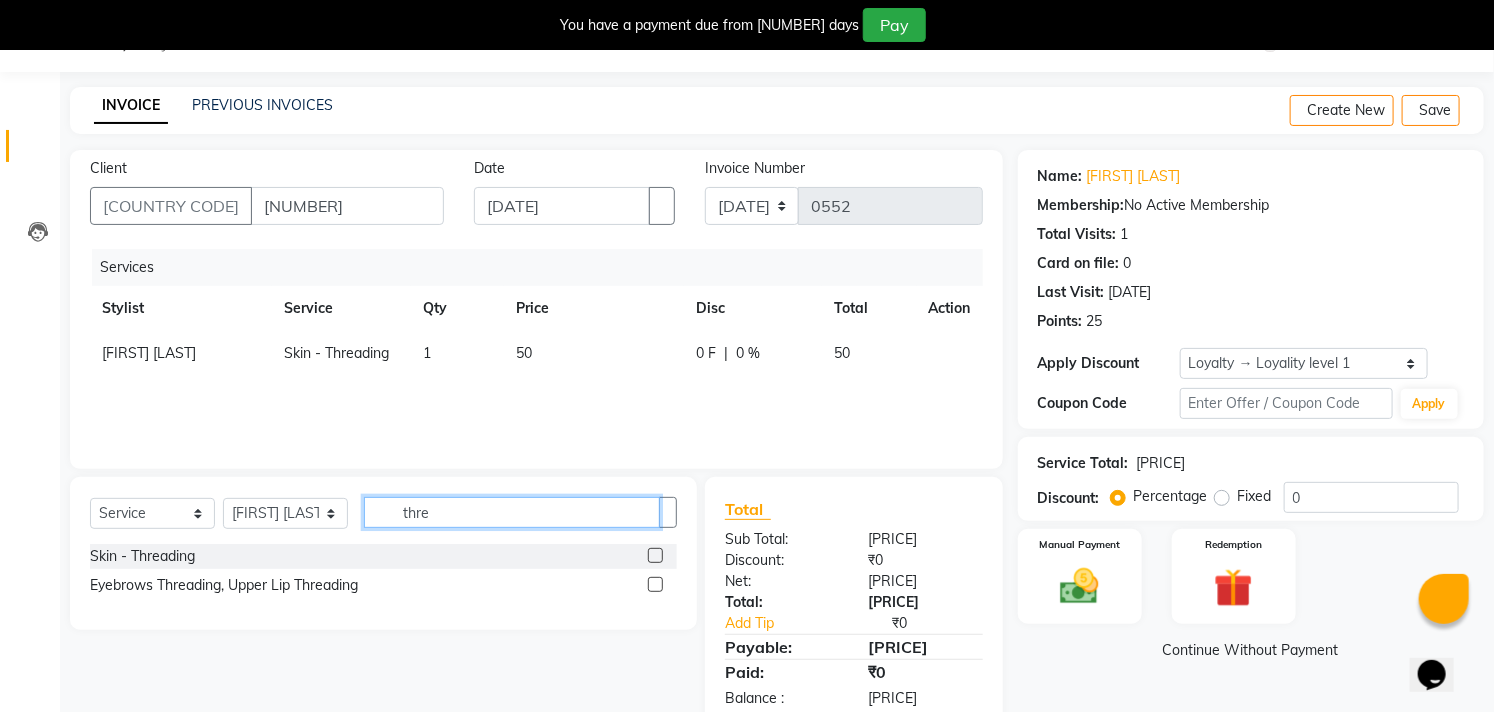 click on "thre" at bounding box center (512, 512) 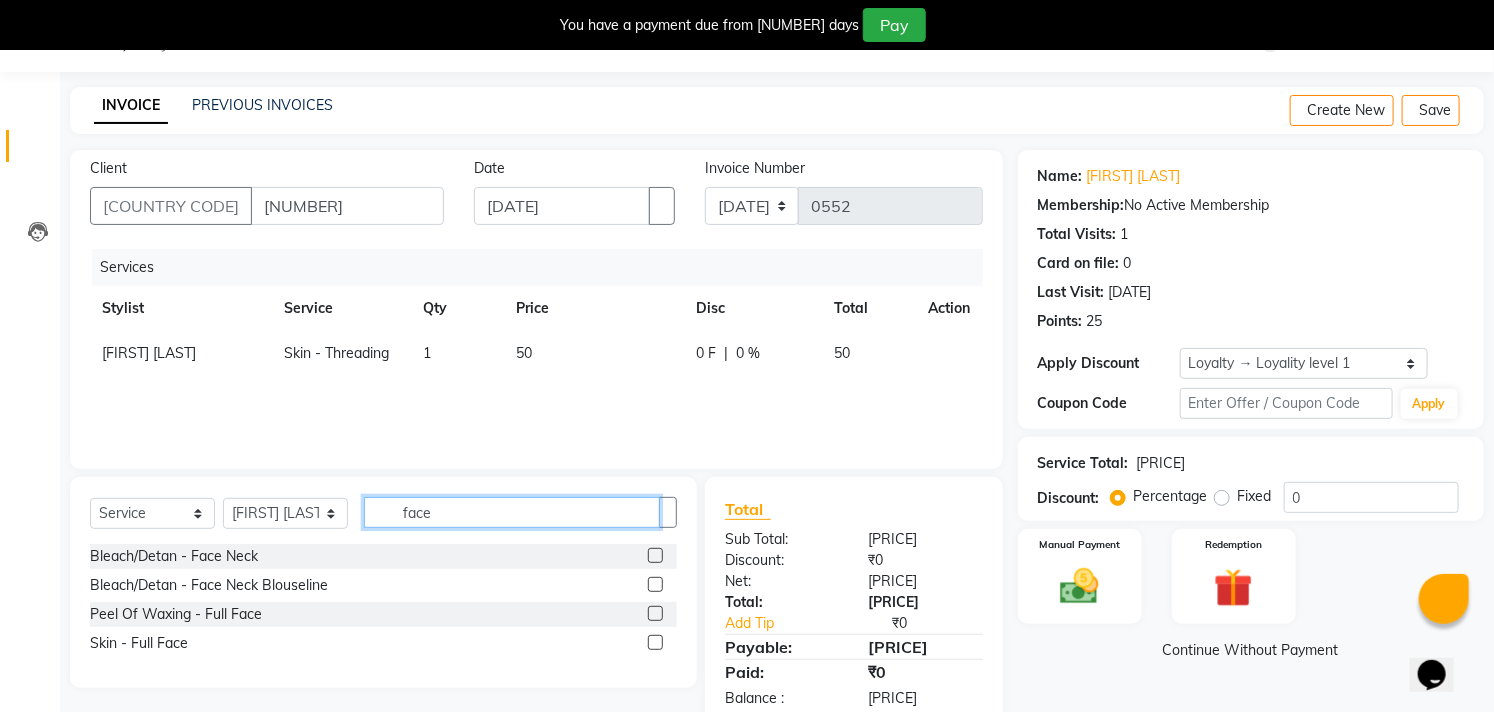 type on "face" 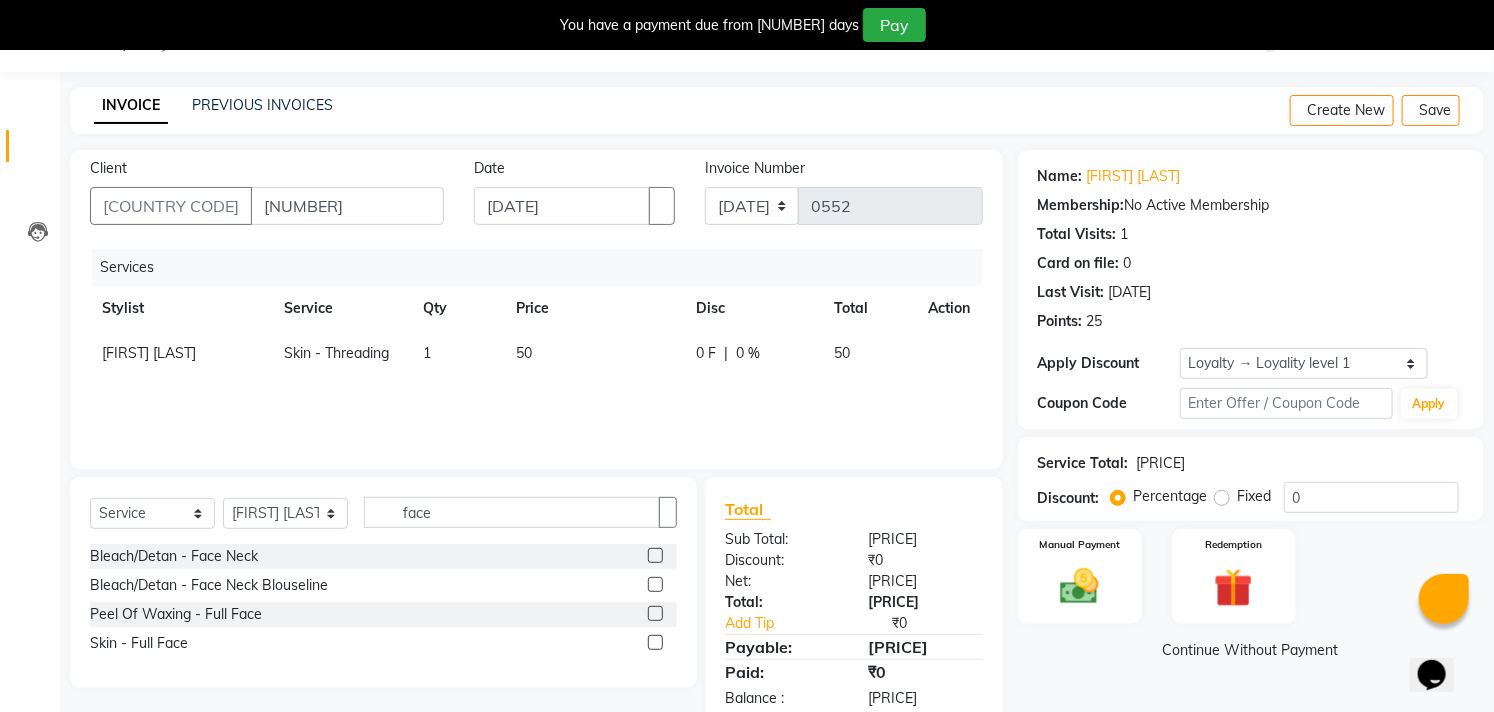 click at bounding box center (655, 613) 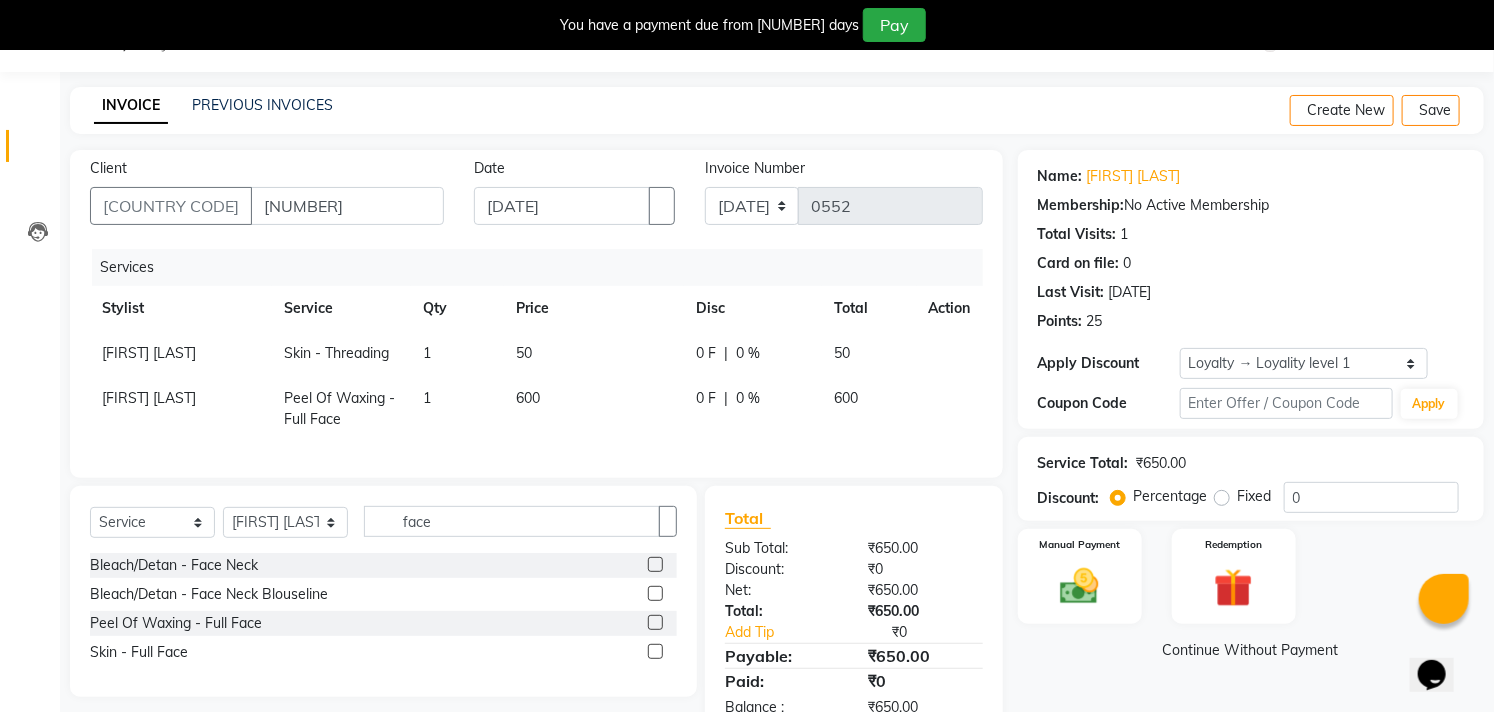 click on "50" at bounding box center (594, 353) 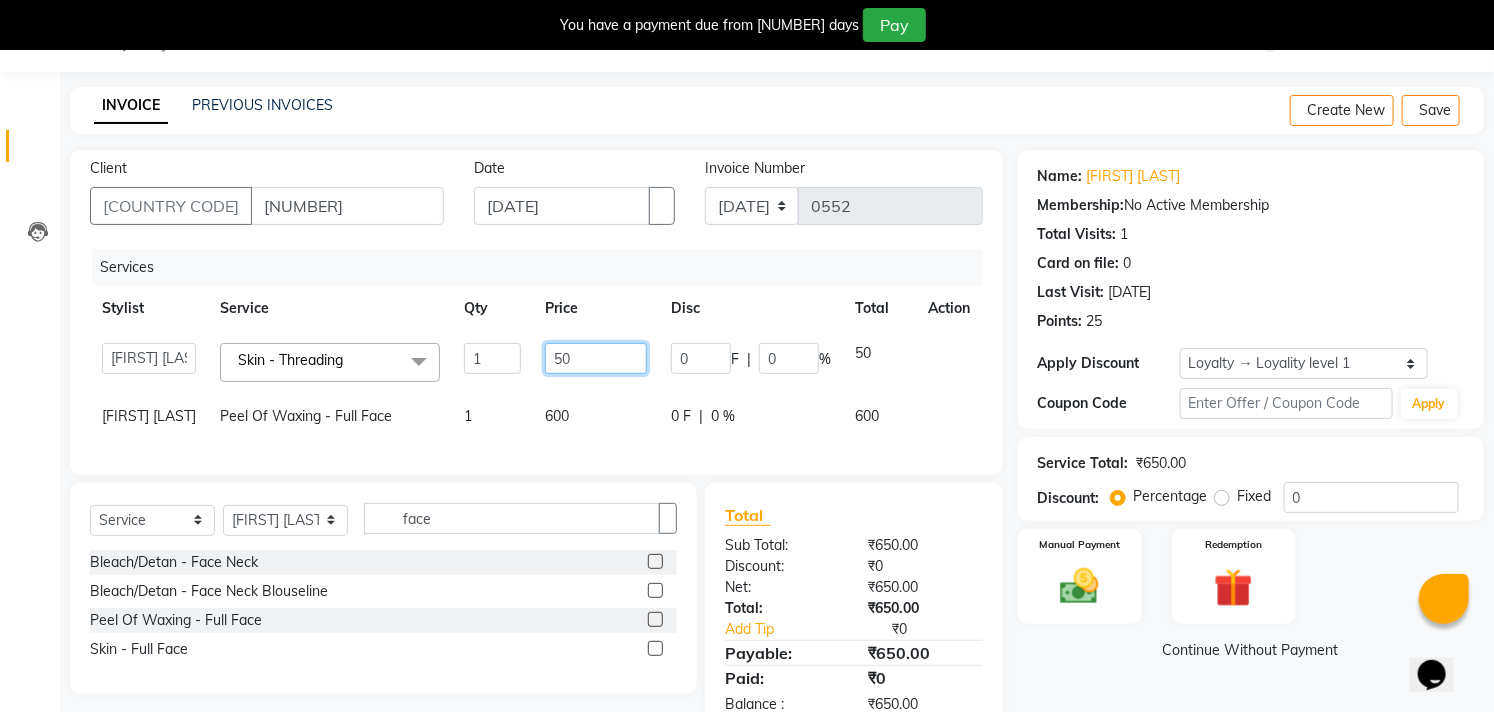 click on "50" at bounding box center (492, 358) 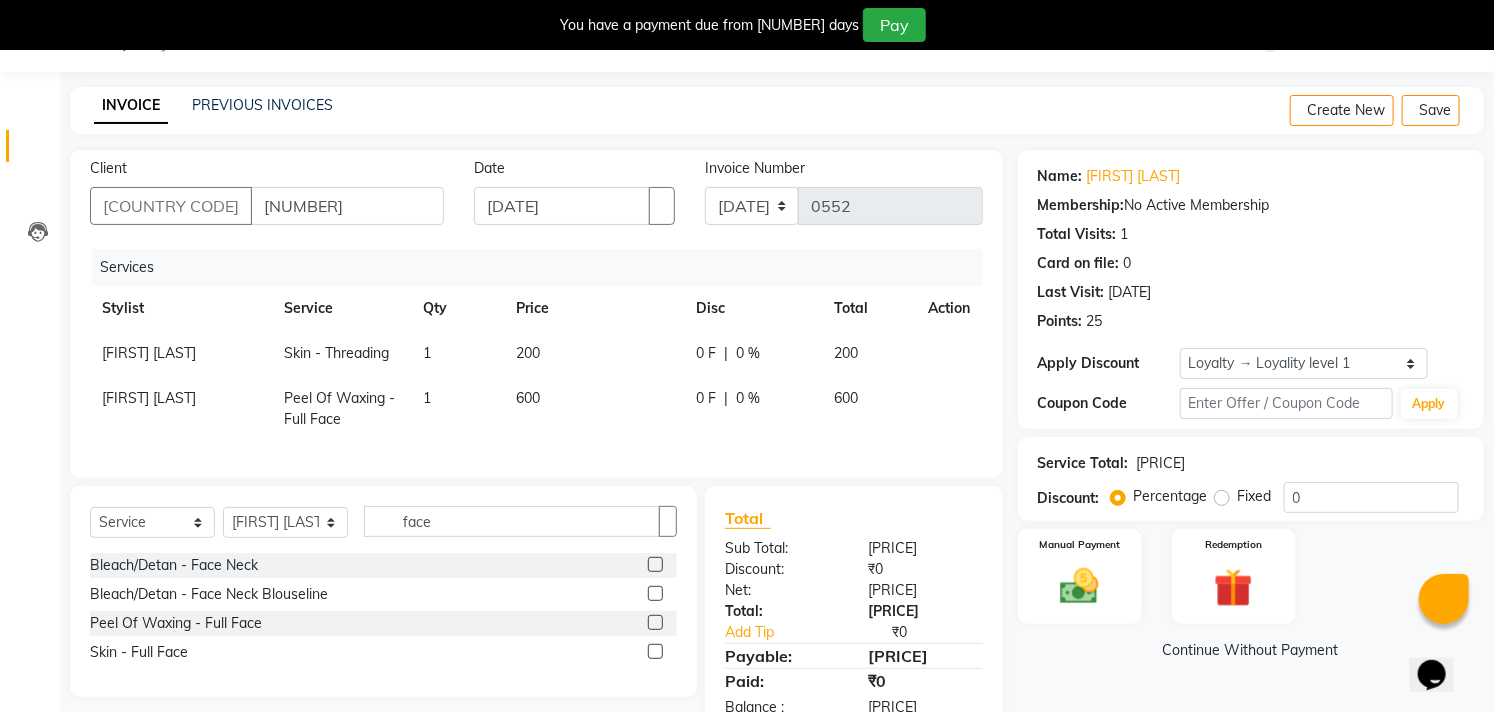 click on "600" at bounding box center [594, 353] 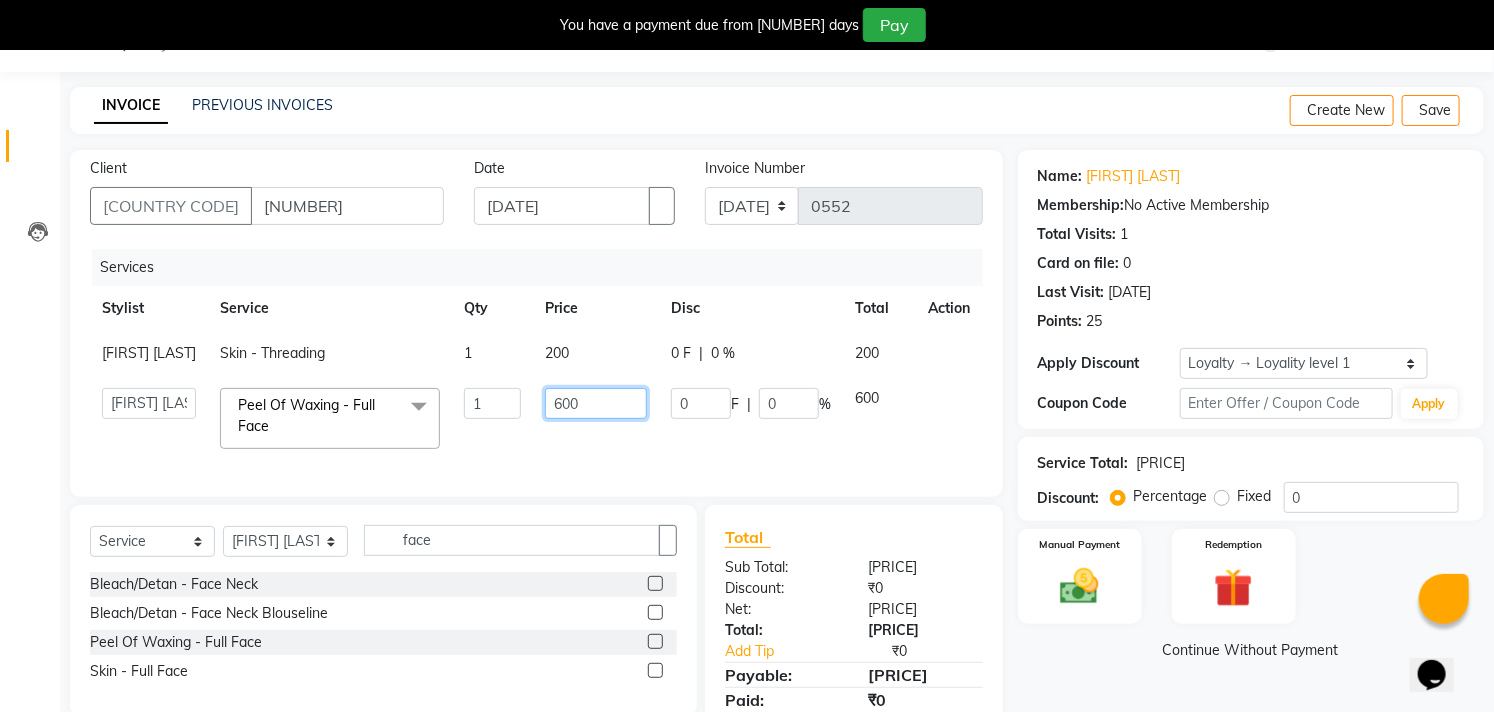 click on "600" at bounding box center [492, 403] 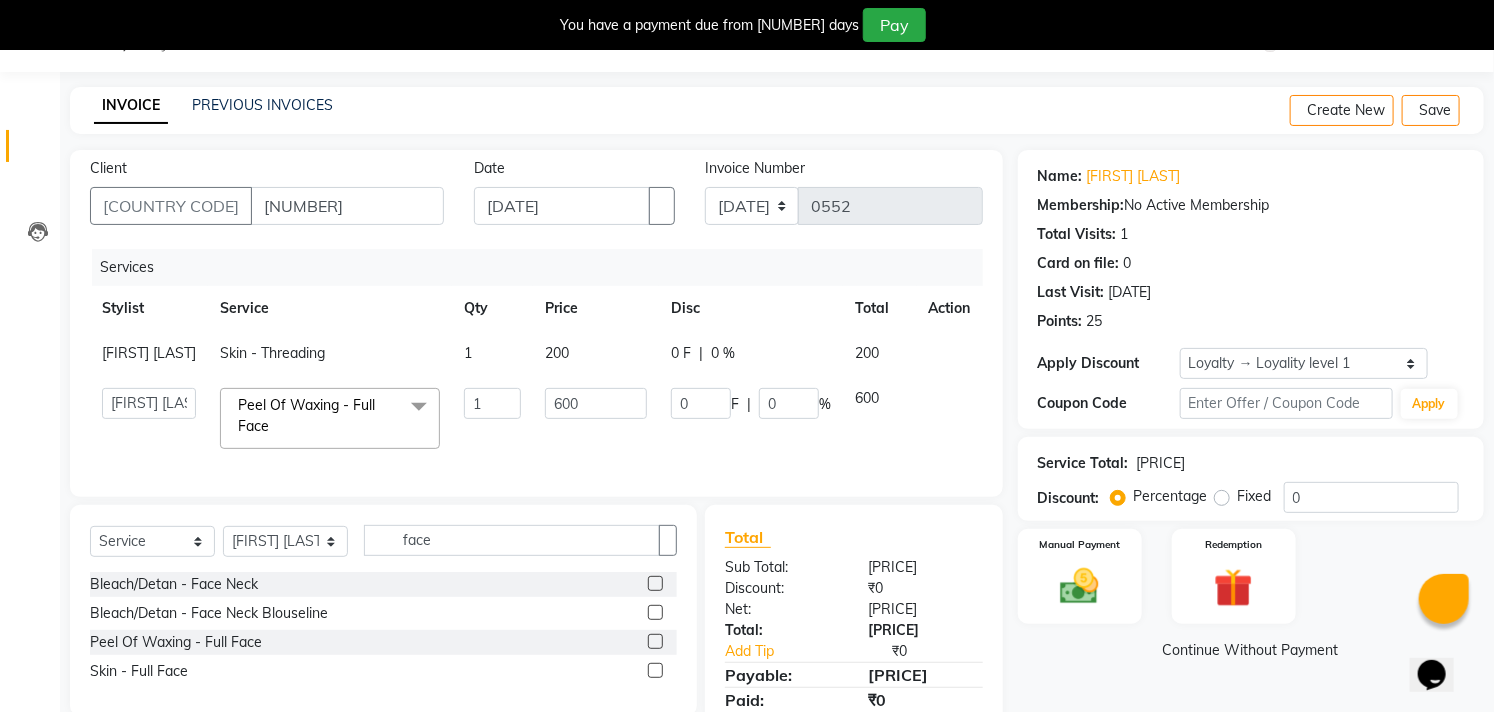 click on "[PRICE]" at bounding box center (596, 353) 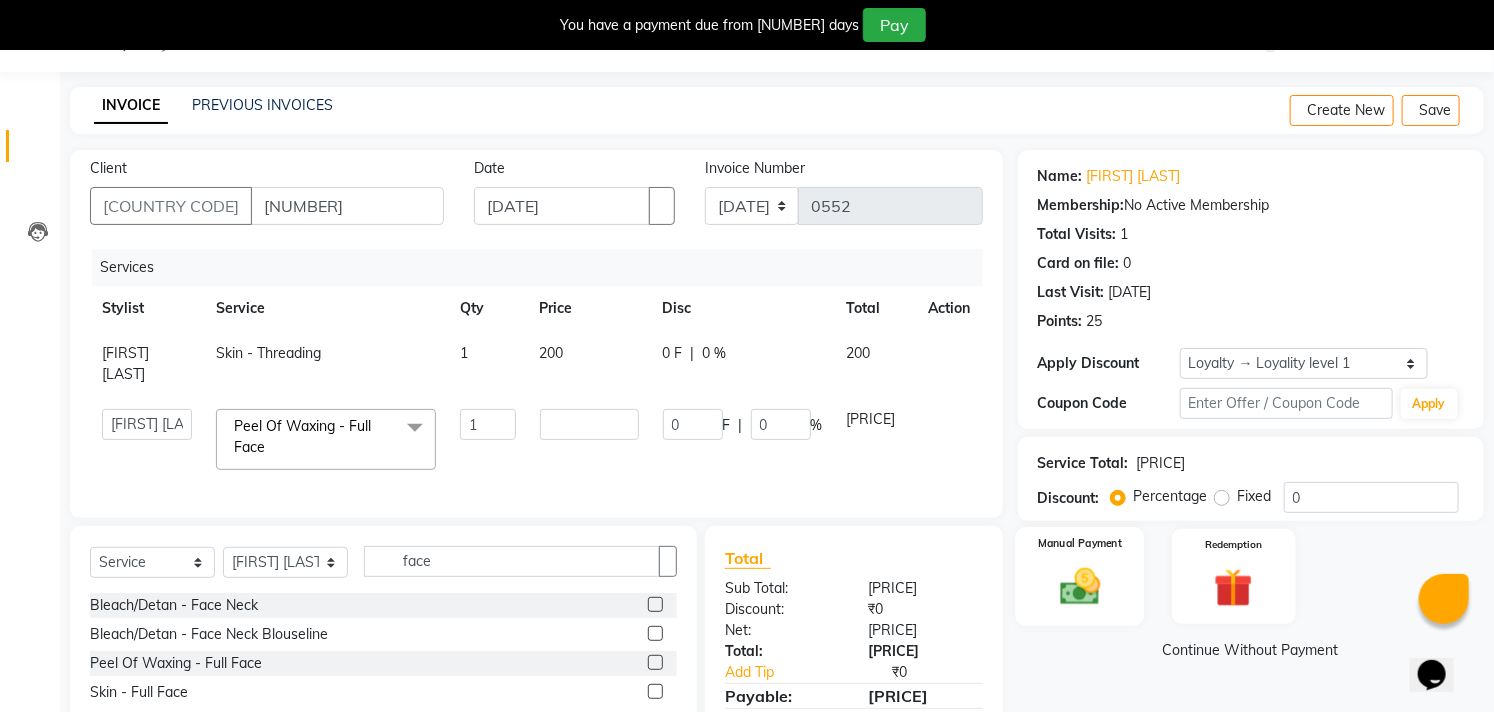 click at bounding box center (1080, 586) 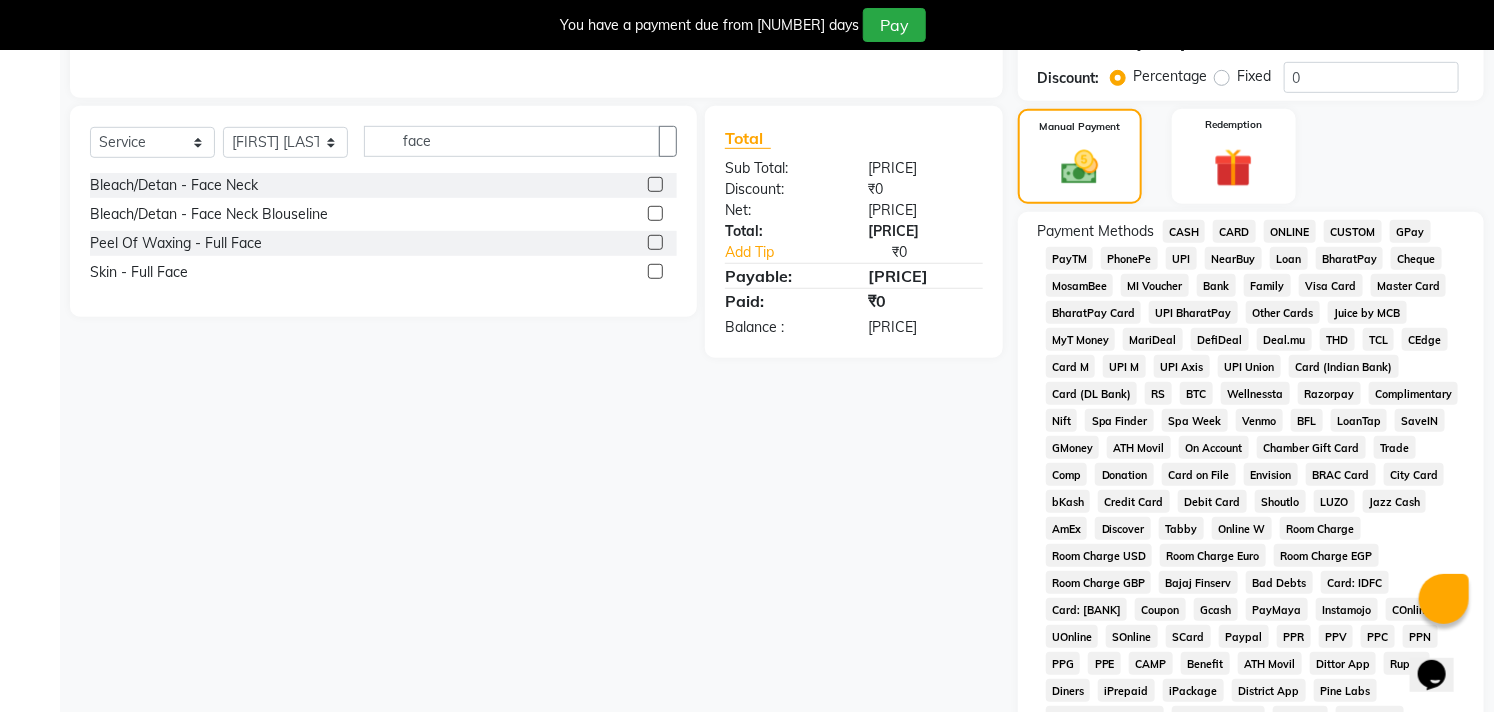 scroll, scrollTop: 494, scrollLeft: 0, axis: vertical 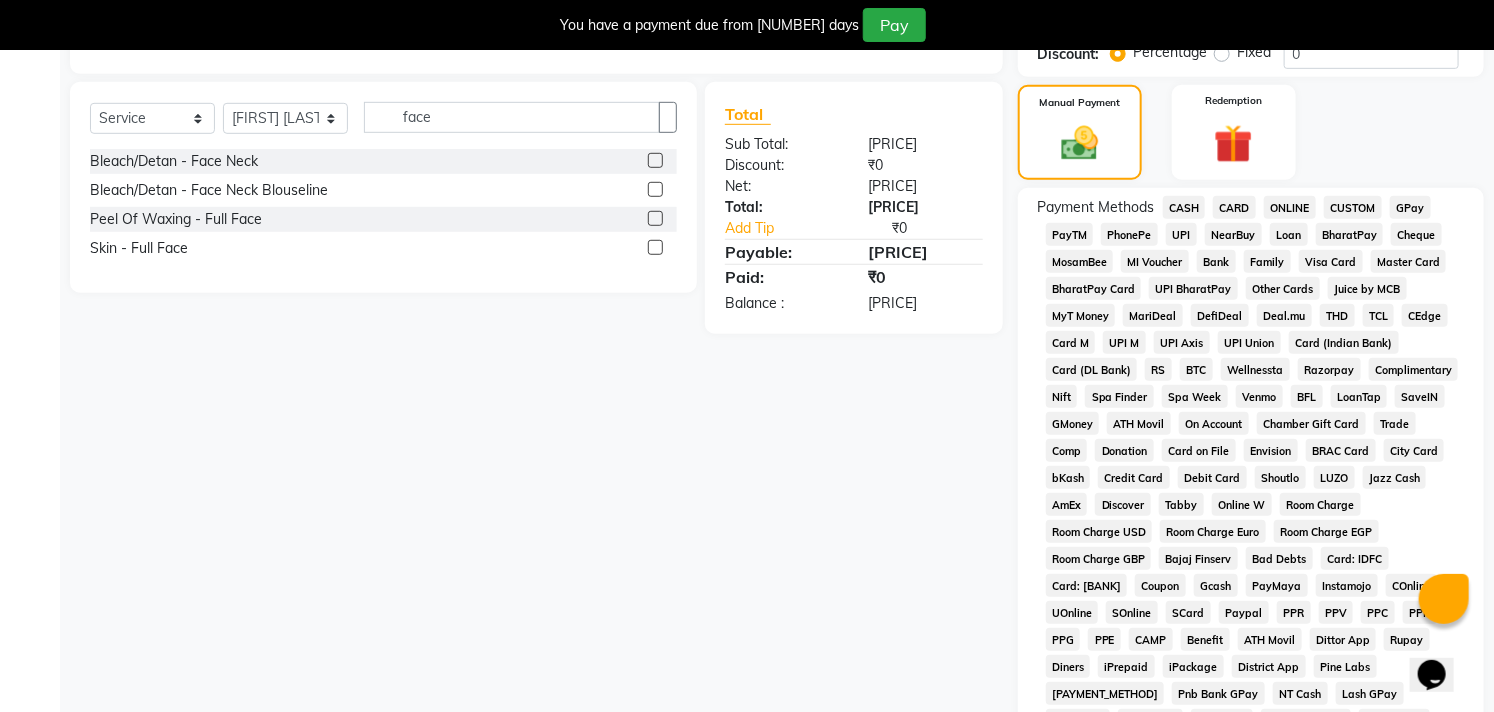 click on "UPI" at bounding box center (1184, 207) 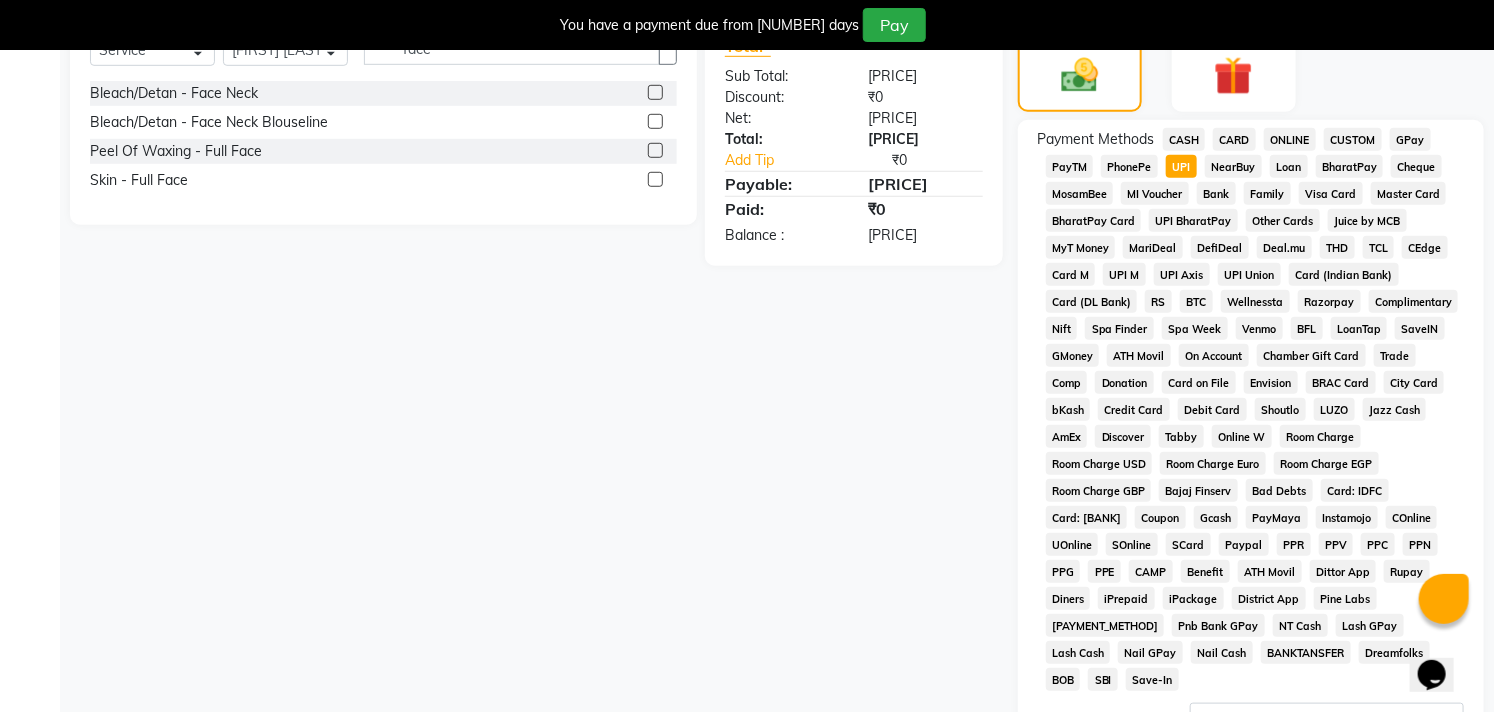 scroll, scrollTop: 786, scrollLeft: 0, axis: vertical 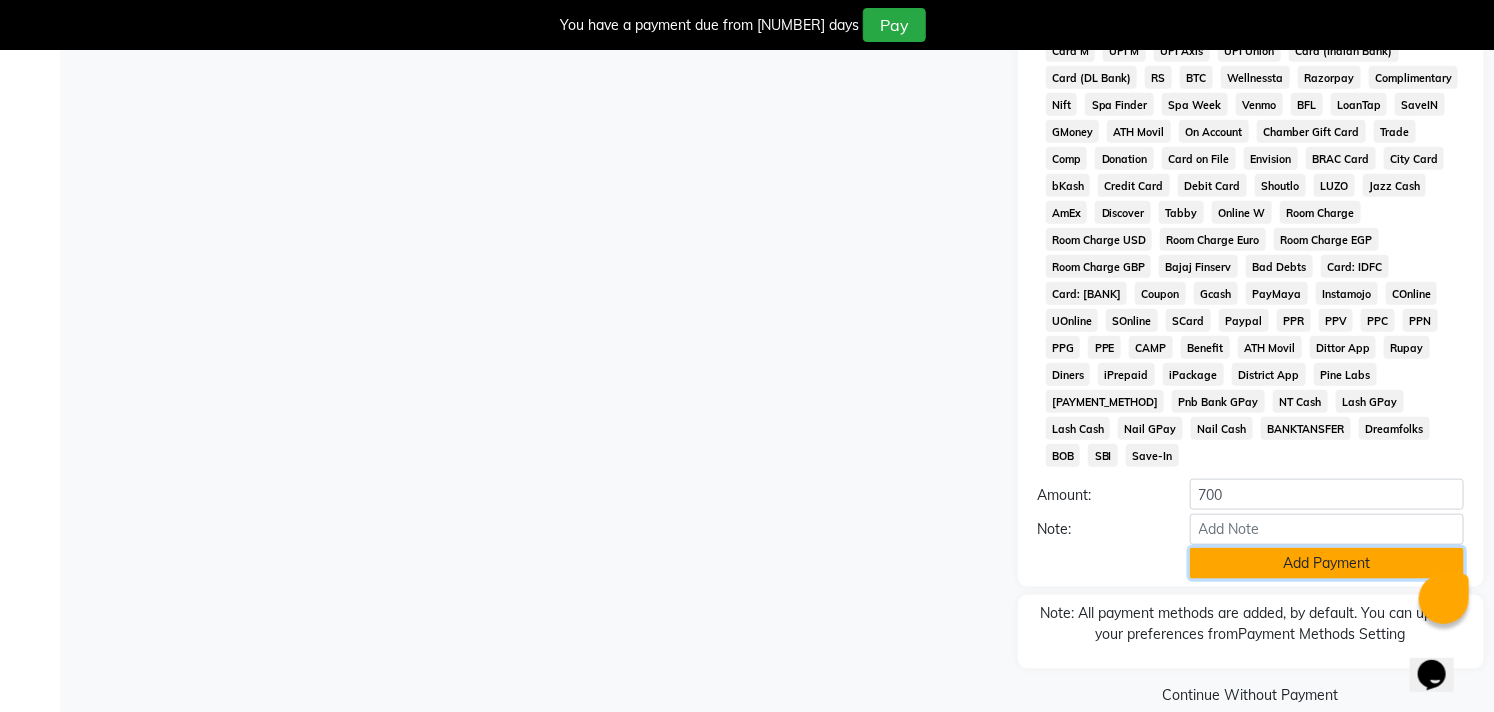 click on "Add Payment" at bounding box center (1327, 563) 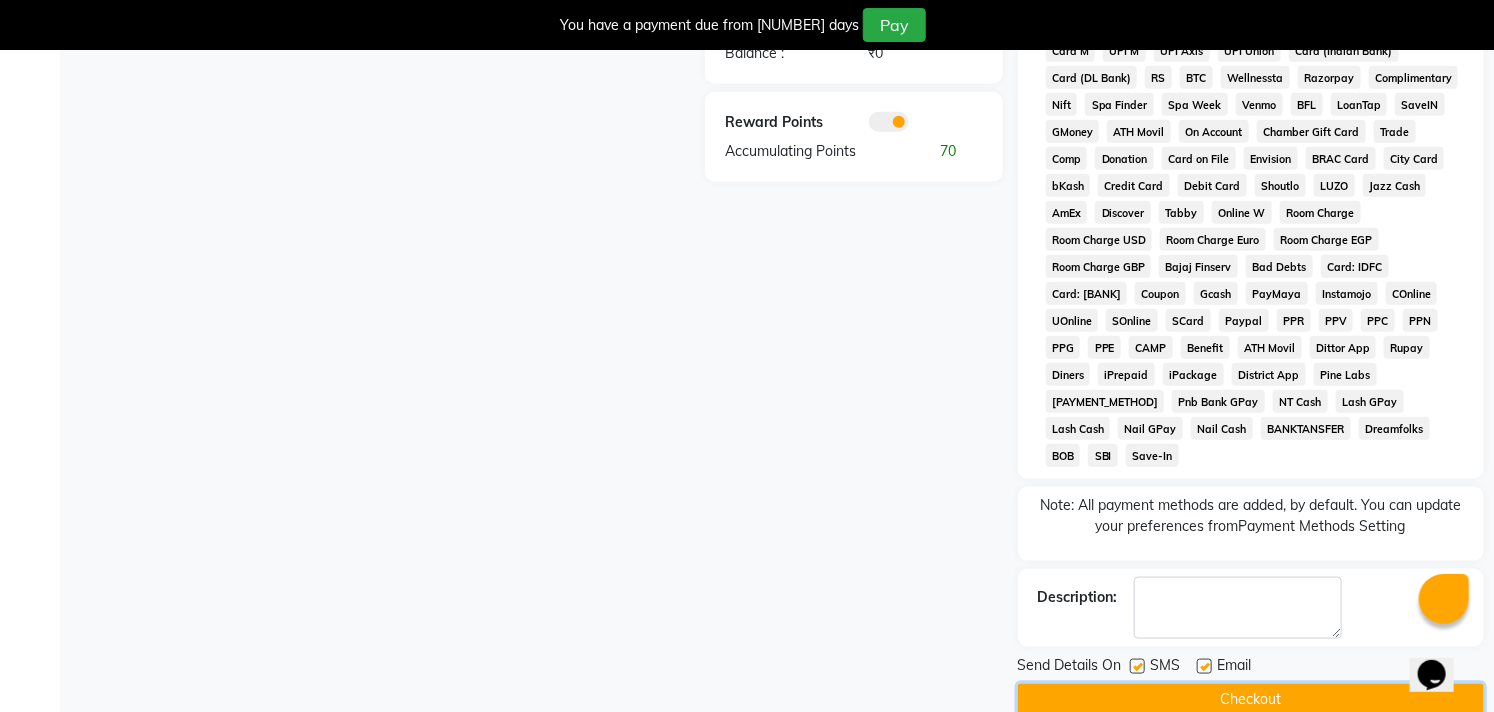 click on "Checkout" at bounding box center (1251, 699) 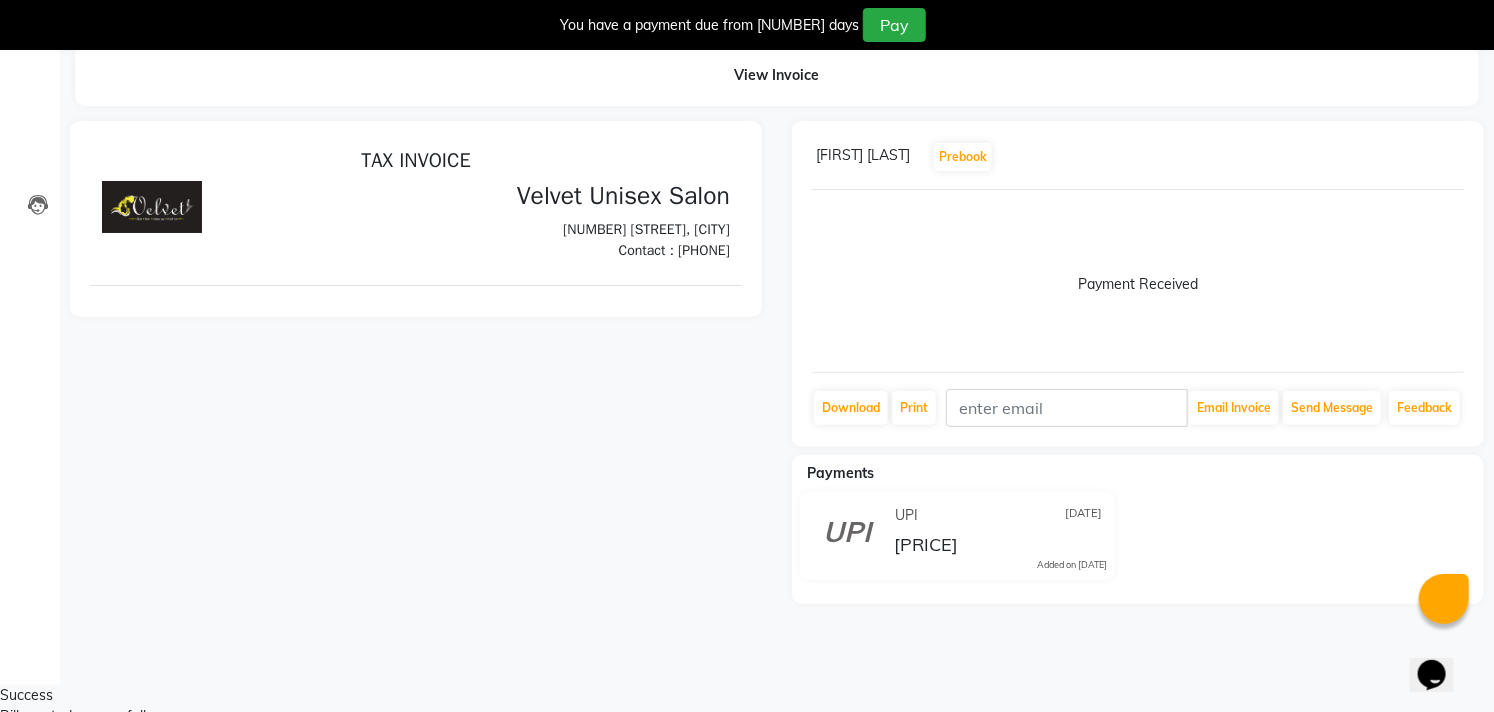 scroll, scrollTop: 0, scrollLeft: 0, axis: both 